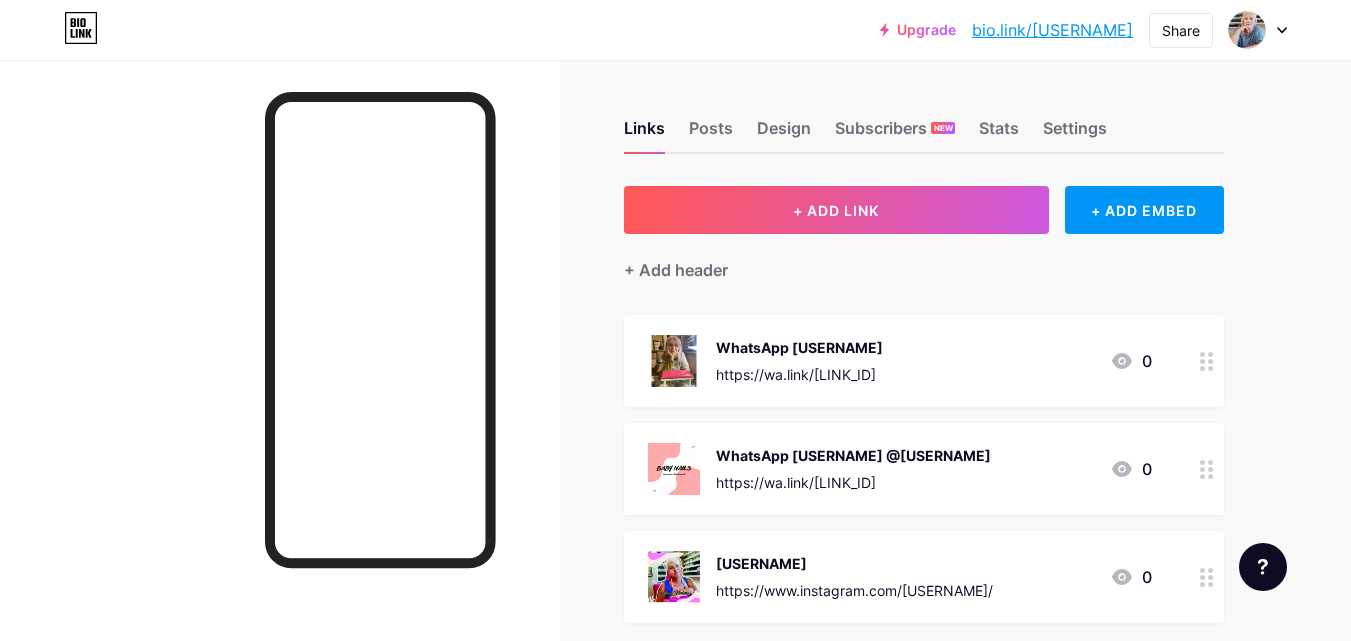 scroll, scrollTop: 0, scrollLeft: 0, axis: both 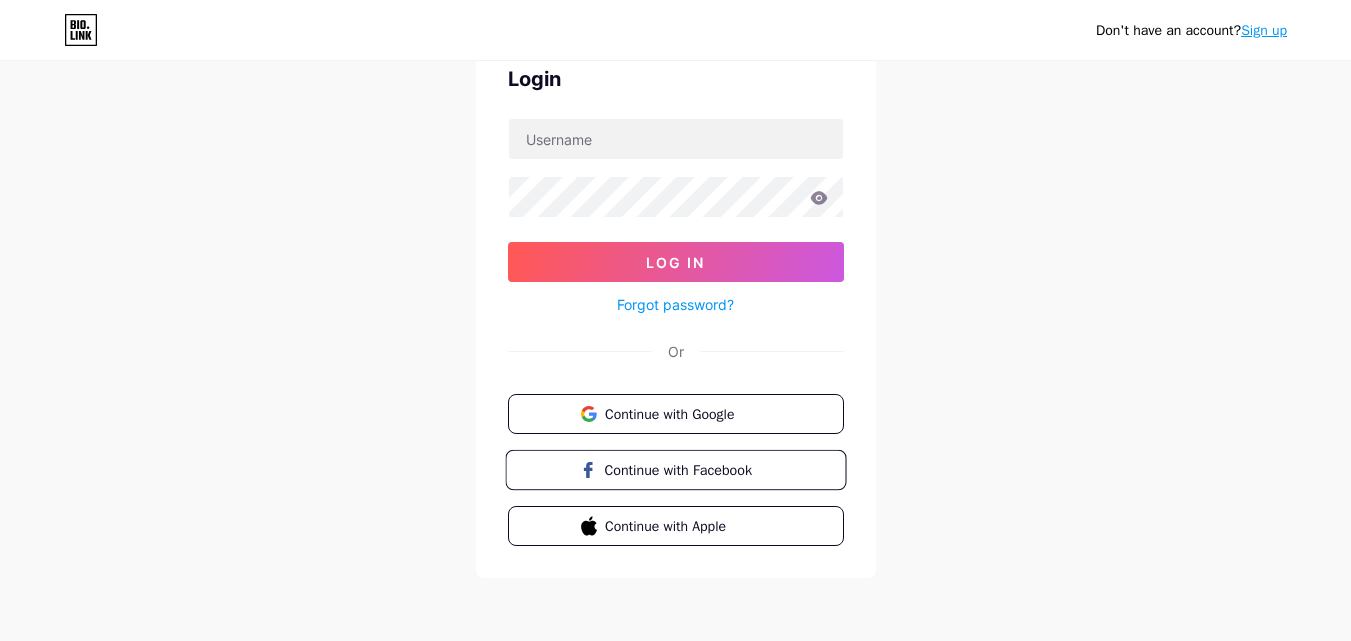 click on "Continue with Facebook" at bounding box center (687, 469) 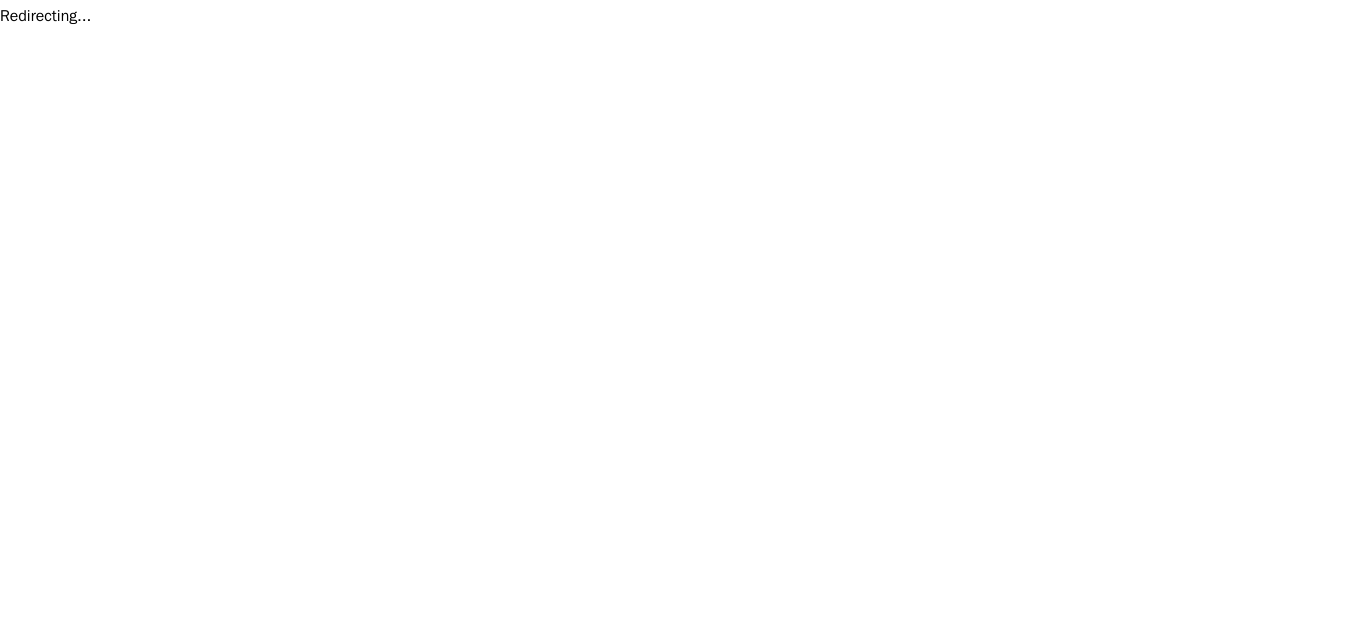 scroll, scrollTop: 0, scrollLeft: 0, axis: both 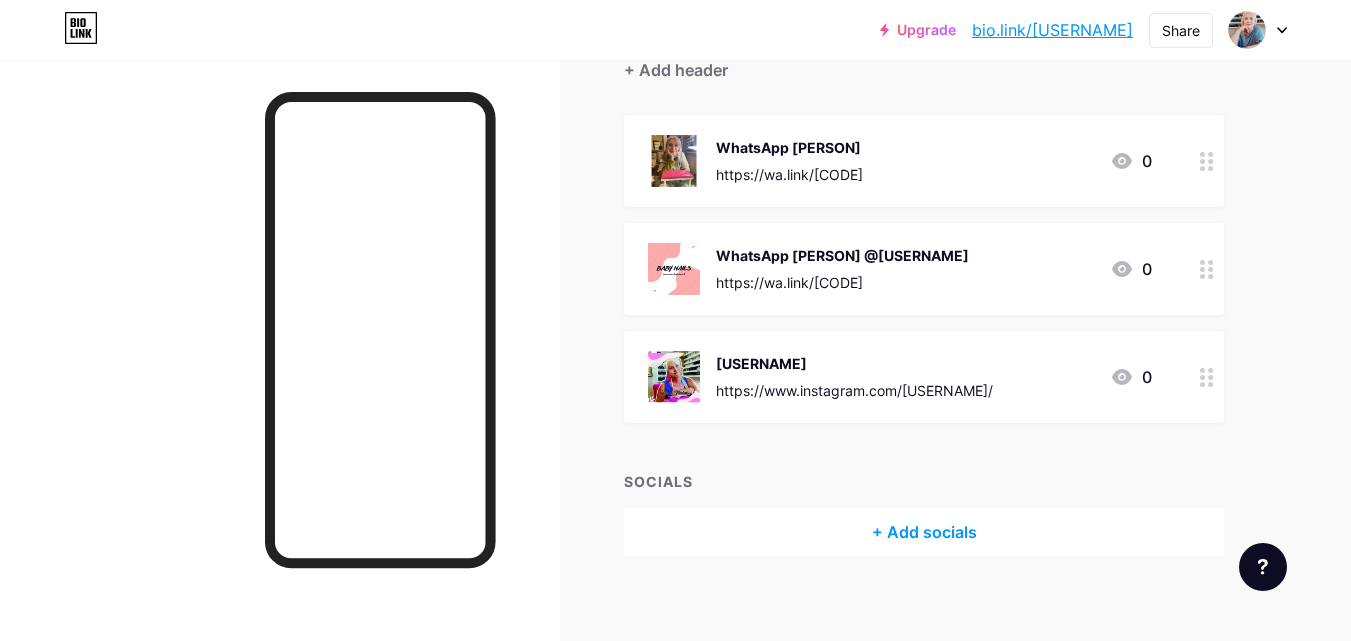 click on "WhatsApp [PERSON] @[USERNAME]
https://wa.link/[CODE]
0" at bounding box center [900, 269] 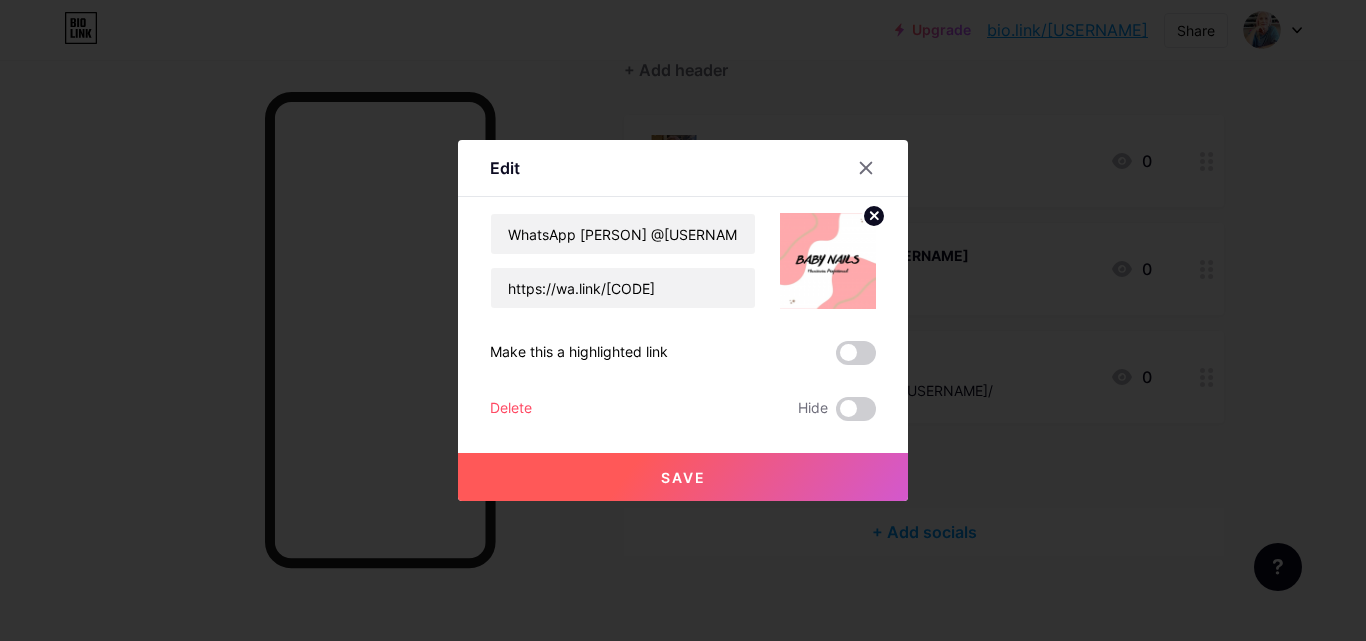 click on "Delete" at bounding box center [511, 409] 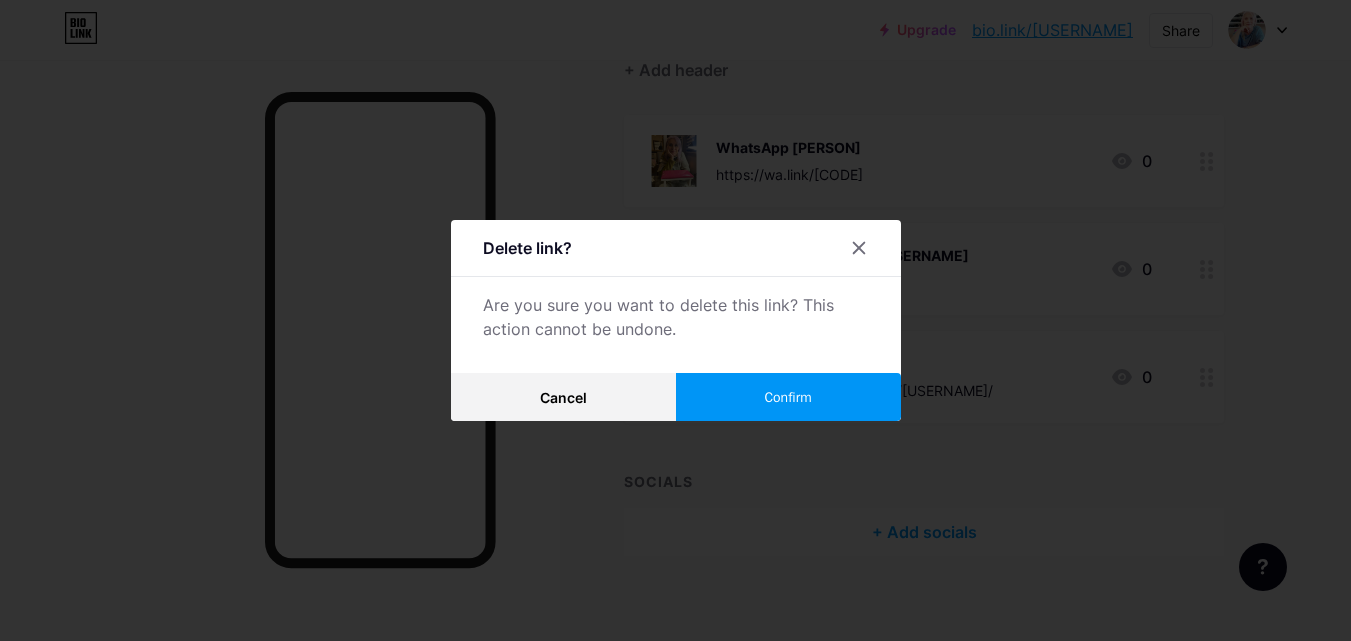 click on "Confirm" at bounding box center [788, 397] 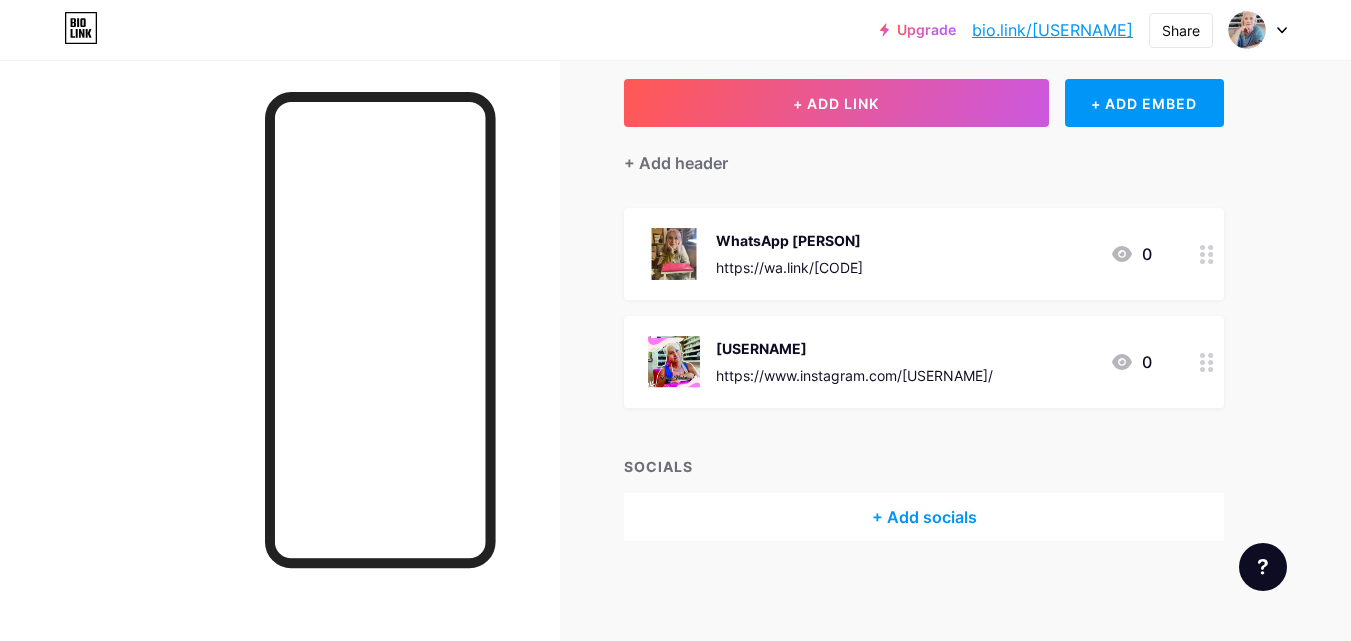 scroll, scrollTop: 106, scrollLeft: 0, axis: vertical 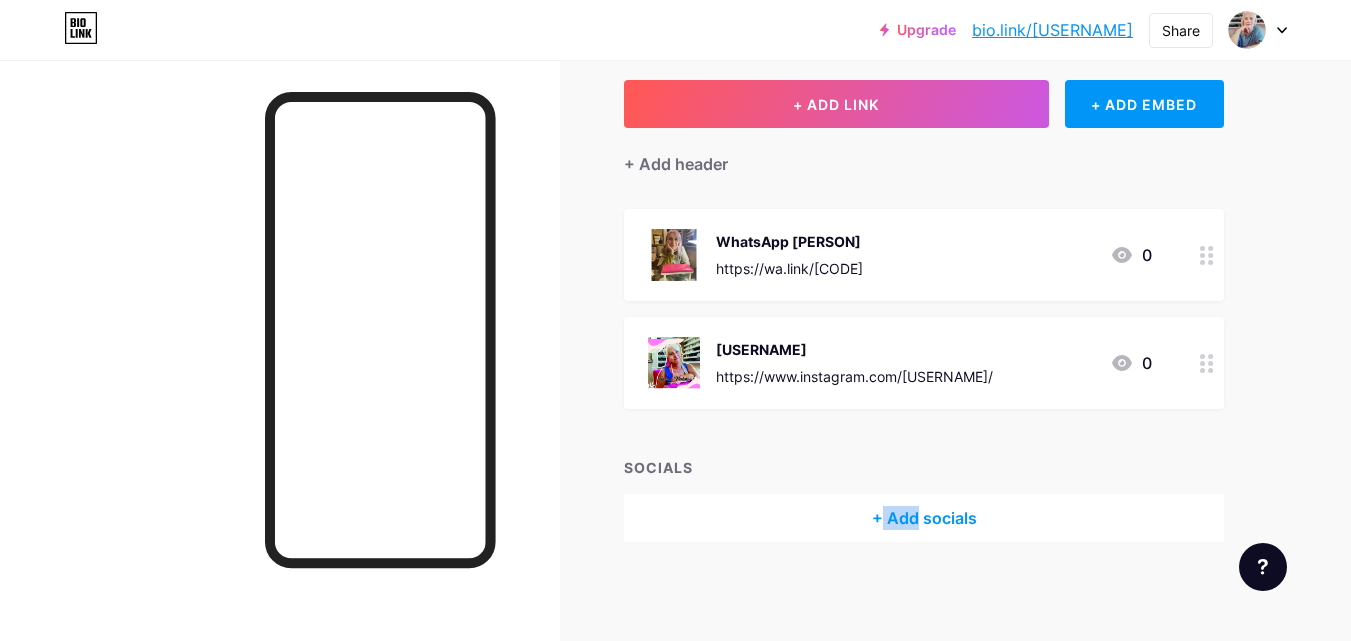 drag, startPoint x: 919, startPoint y: 517, endPoint x: 882, endPoint y: 592, distance: 83.630135 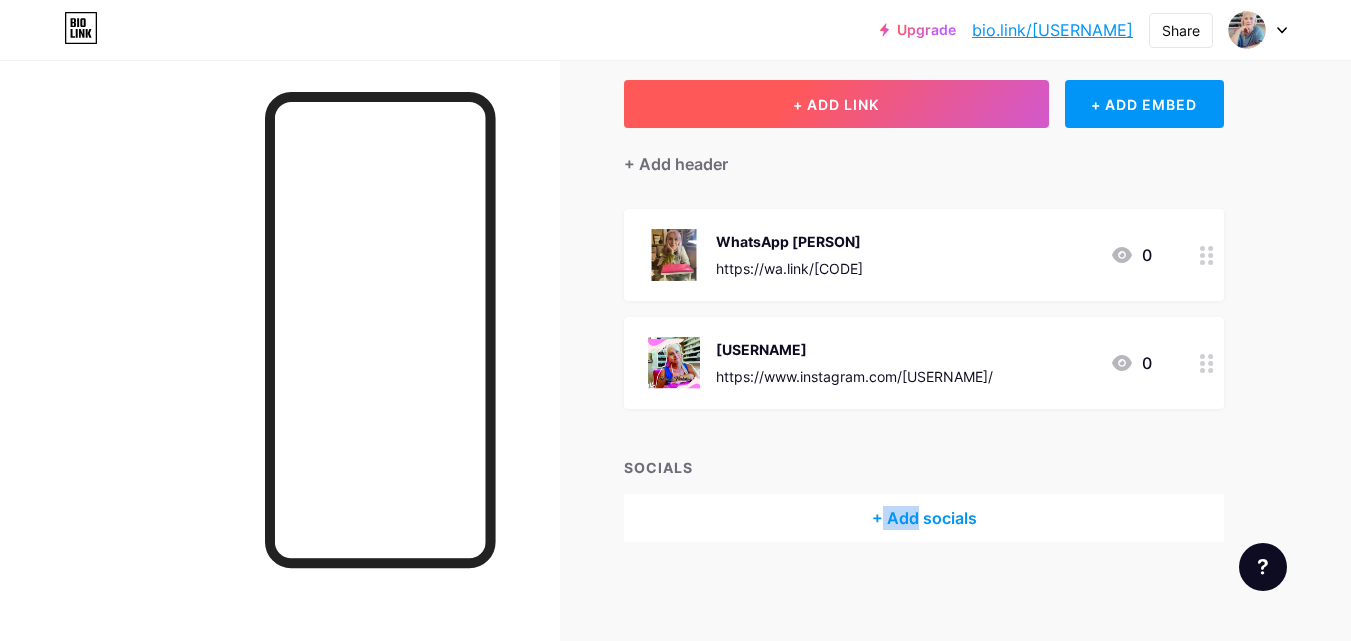 click on "+ ADD LINK" at bounding box center (836, 104) 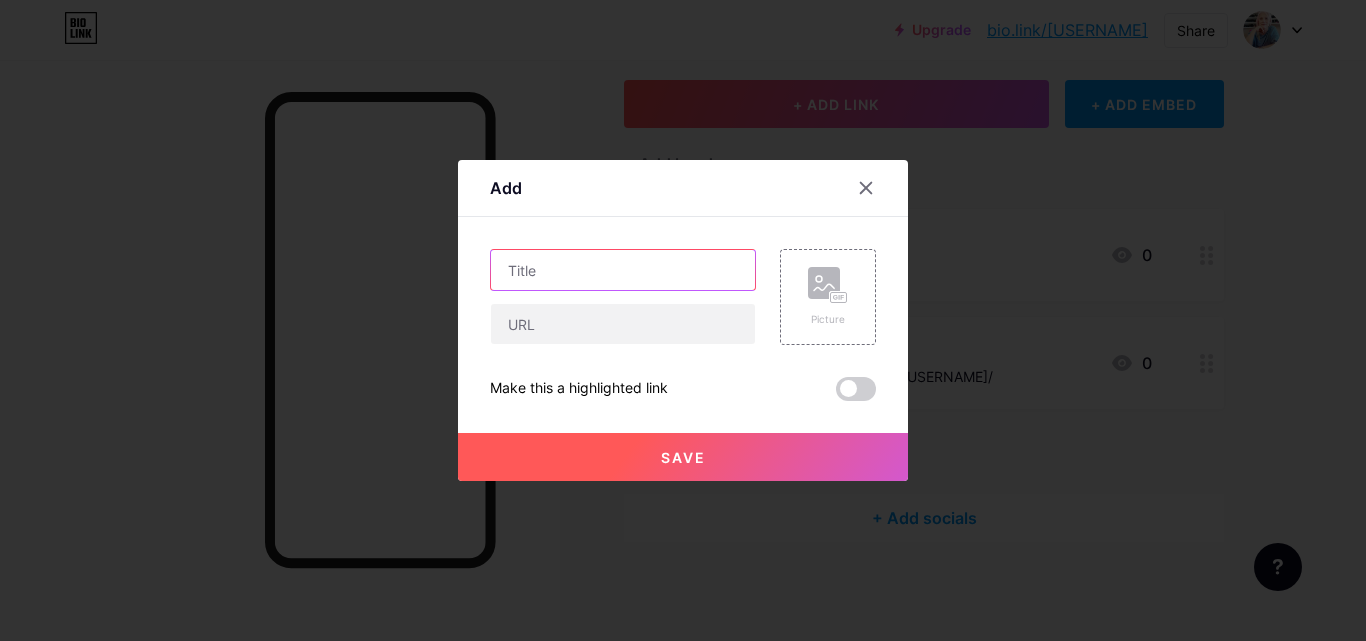 click at bounding box center [623, 270] 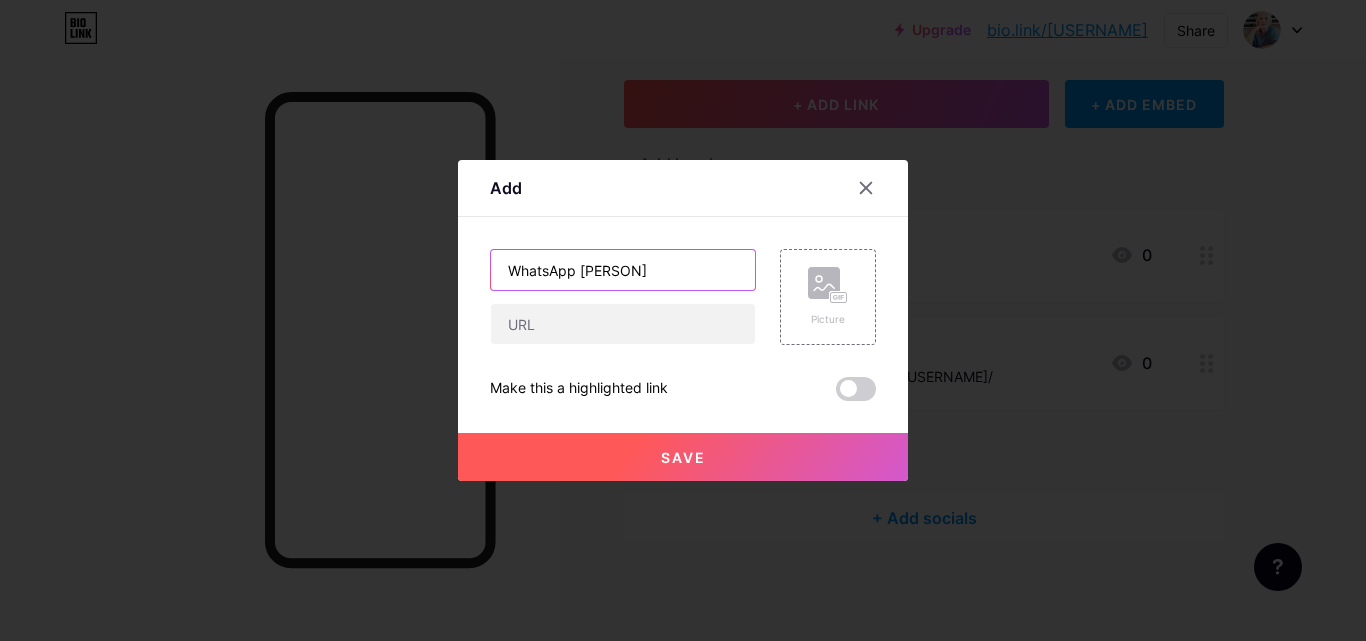 click on "WhatsApp [PERSON]" at bounding box center [623, 270] 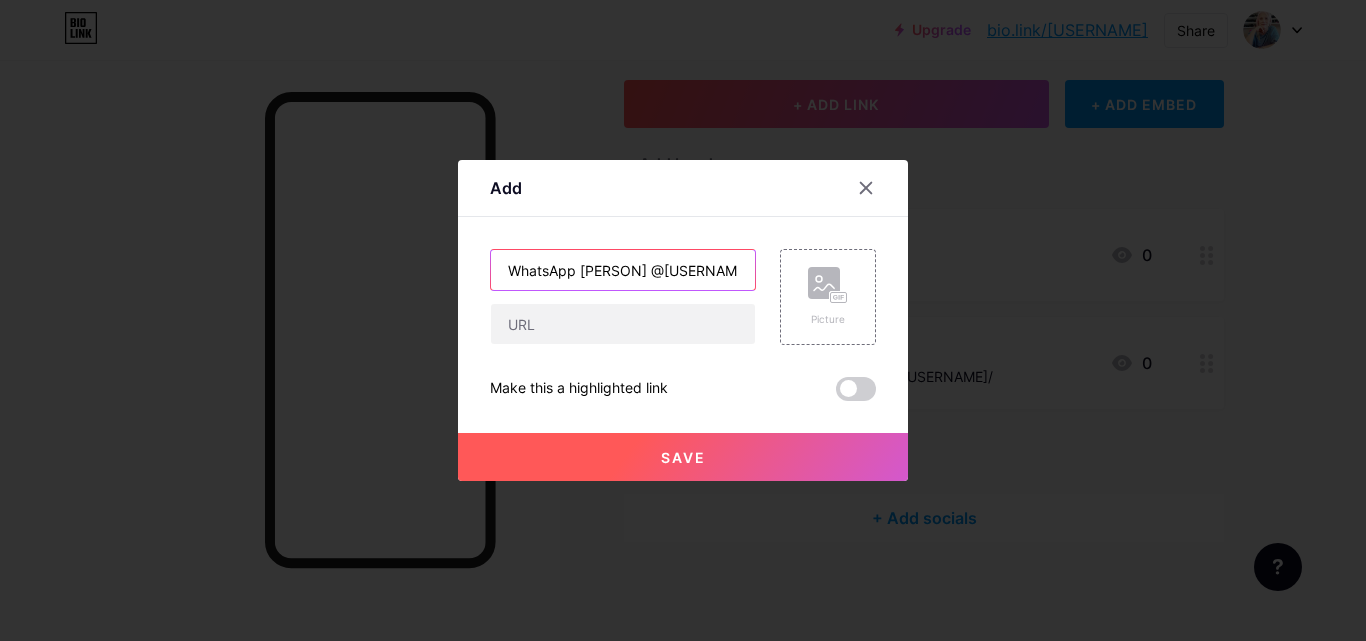 click on "WhatsApp [PERSON] @[USERNAME].camia" at bounding box center [623, 270] 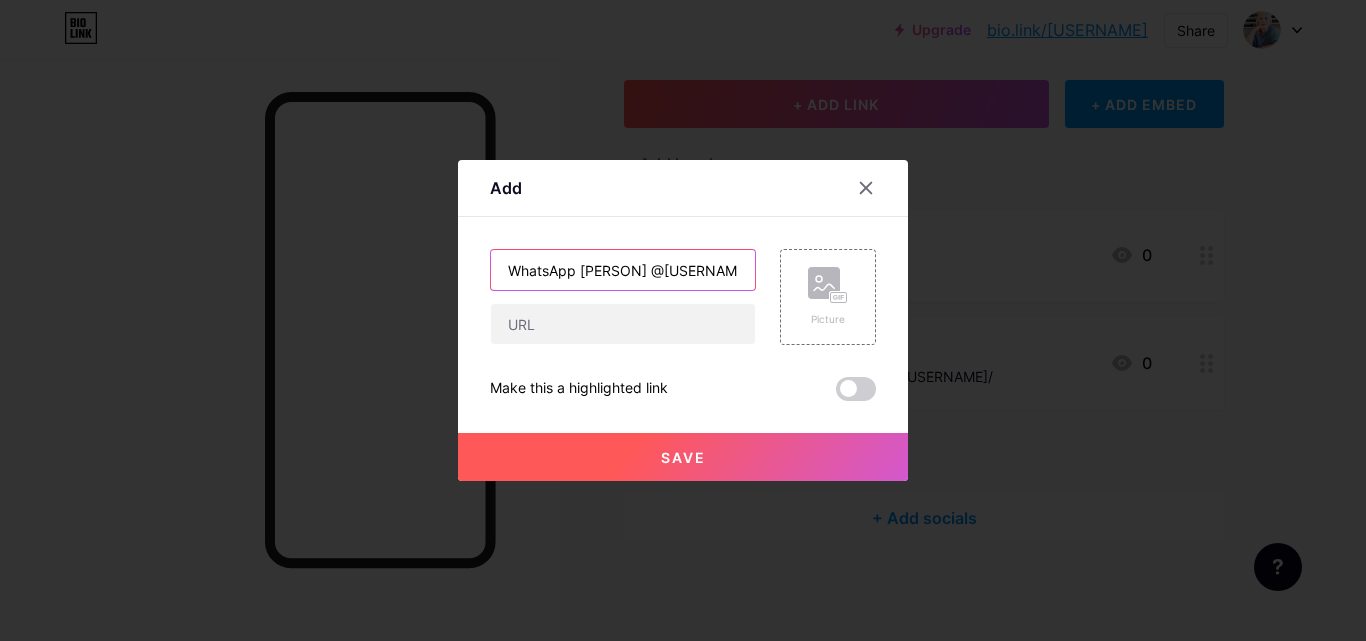 type on "WhatsApp [PERSON] @[USERNAME].camiia" 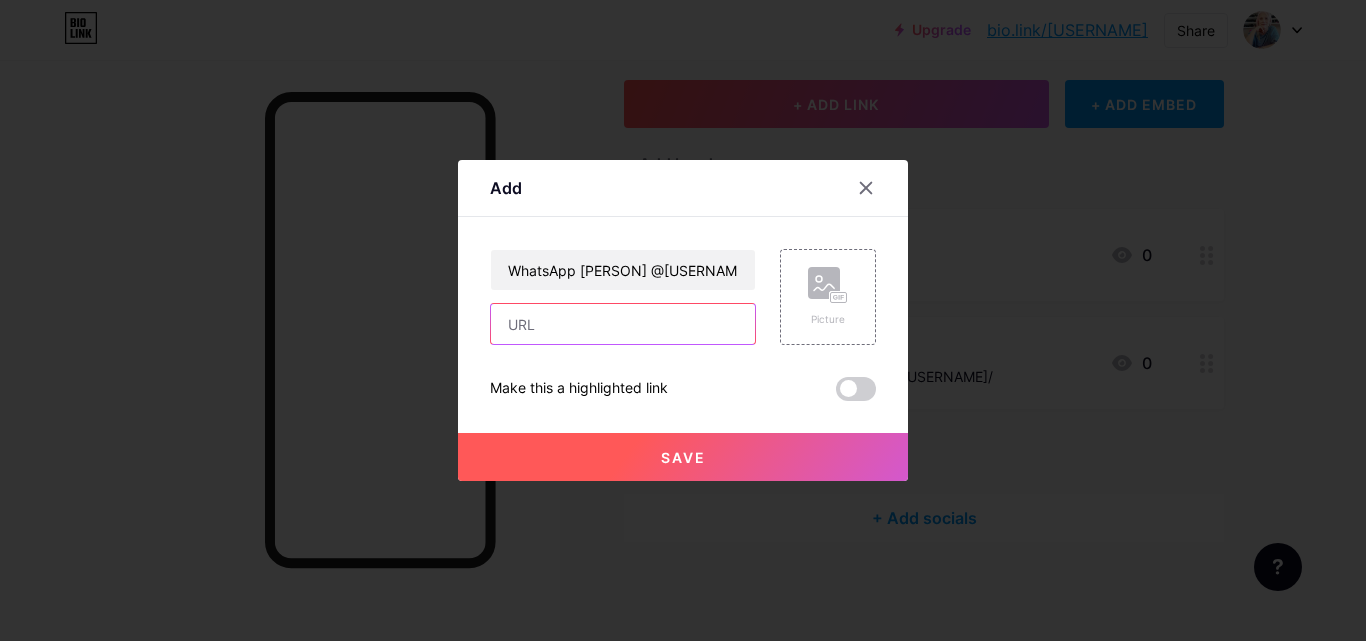 click at bounding box center (623, 324) 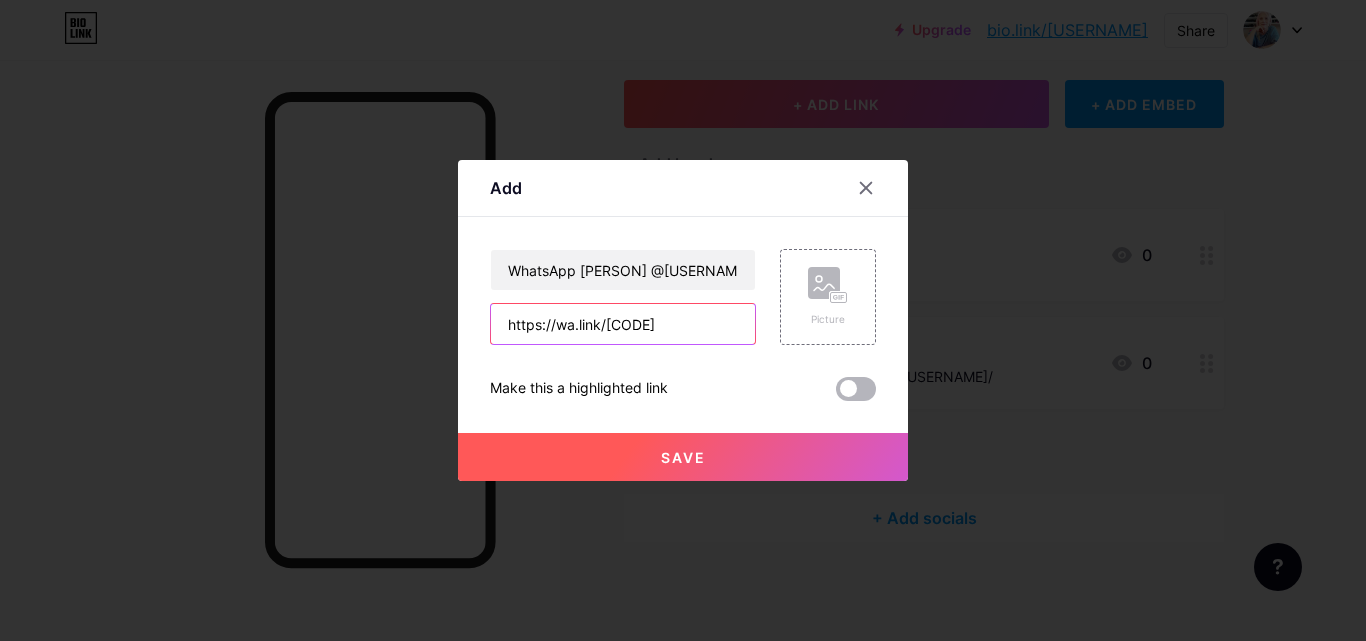 type on "https://wa.link/[CODE]" 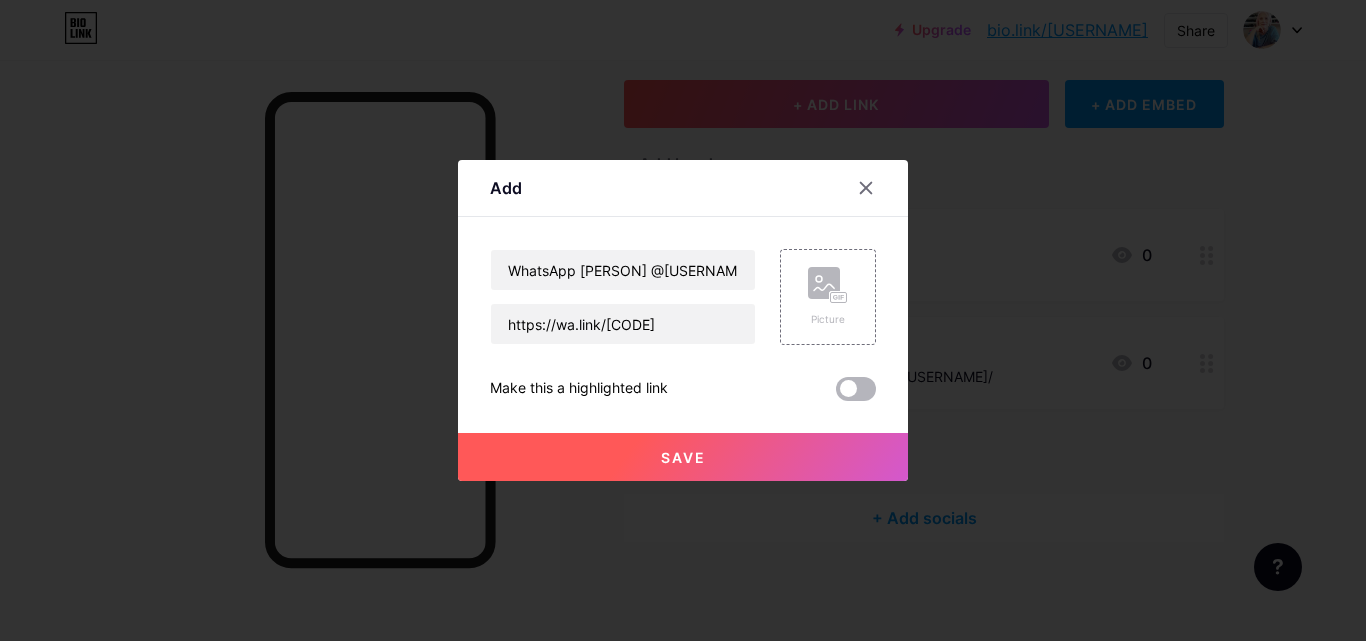 click at bounding box center [856, 389] 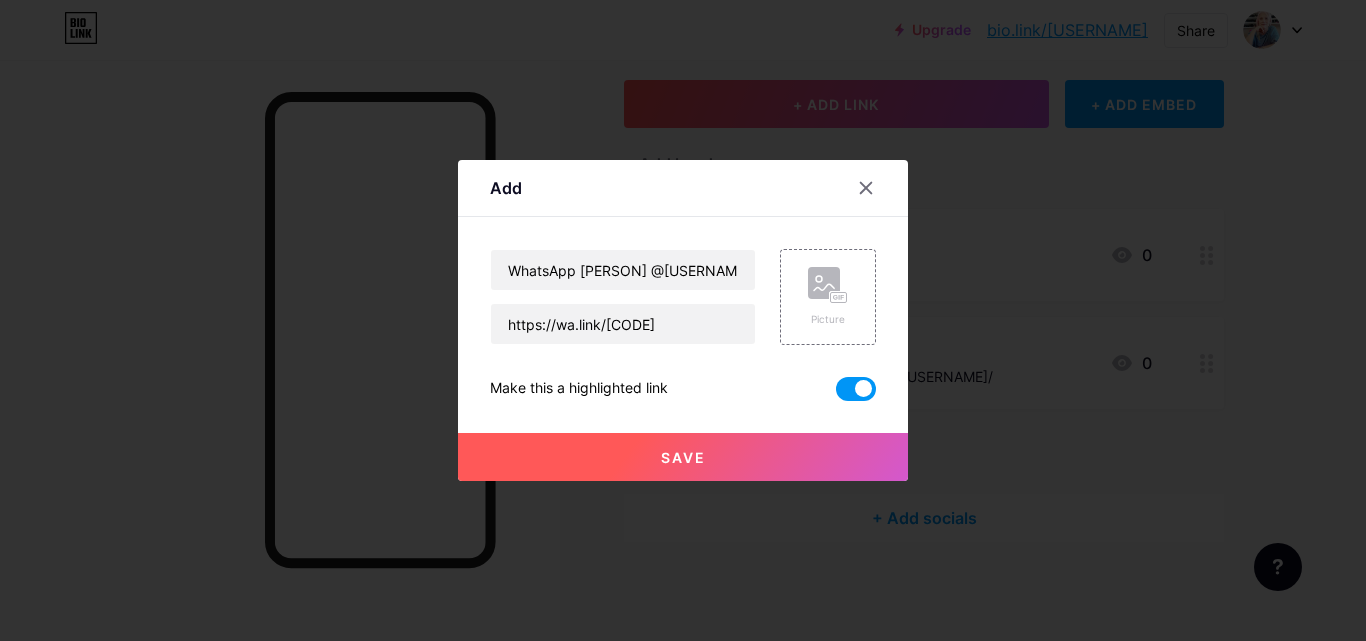 click on "Save" at bounding box center [683, 457] 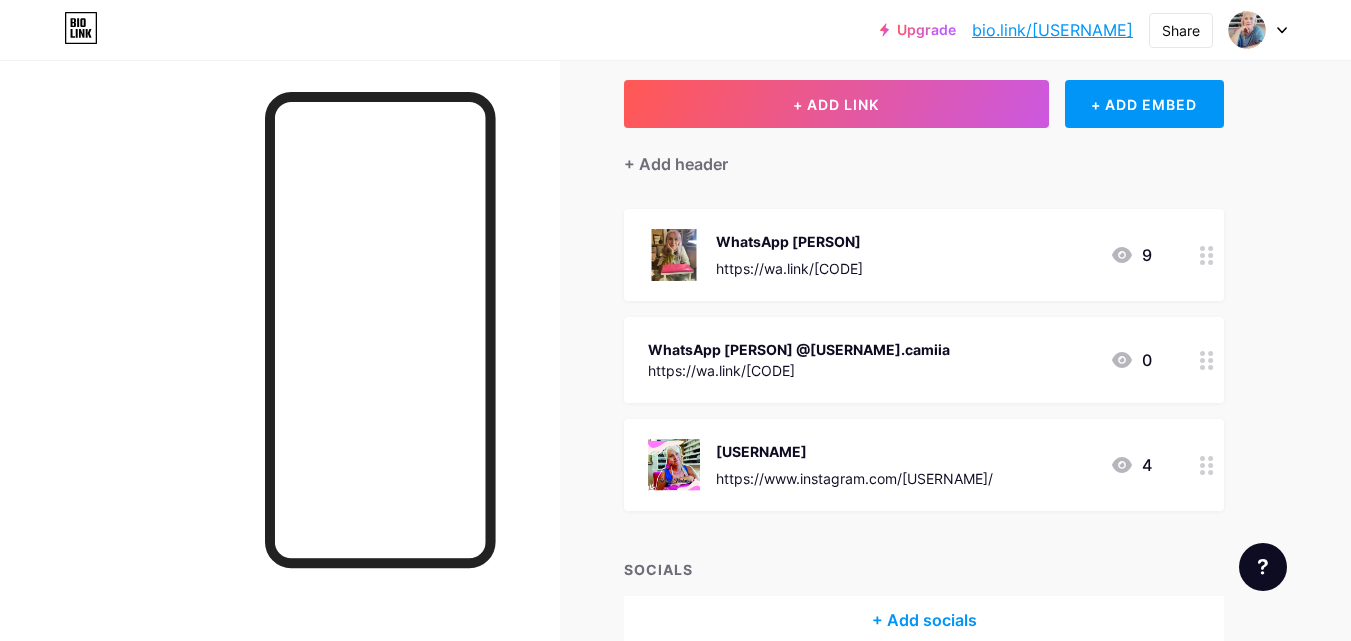 click on "https://wa.link/[CODE]" at bounding box center [789, 268] 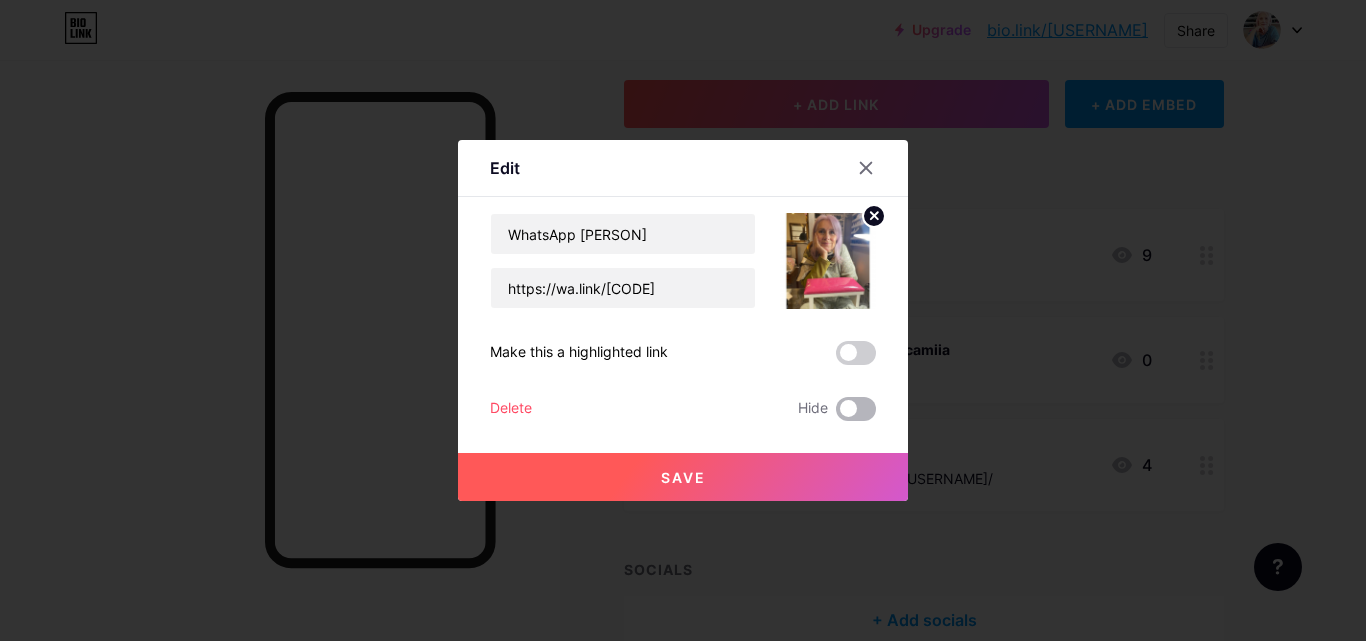 click at bounding box center [856, 409] 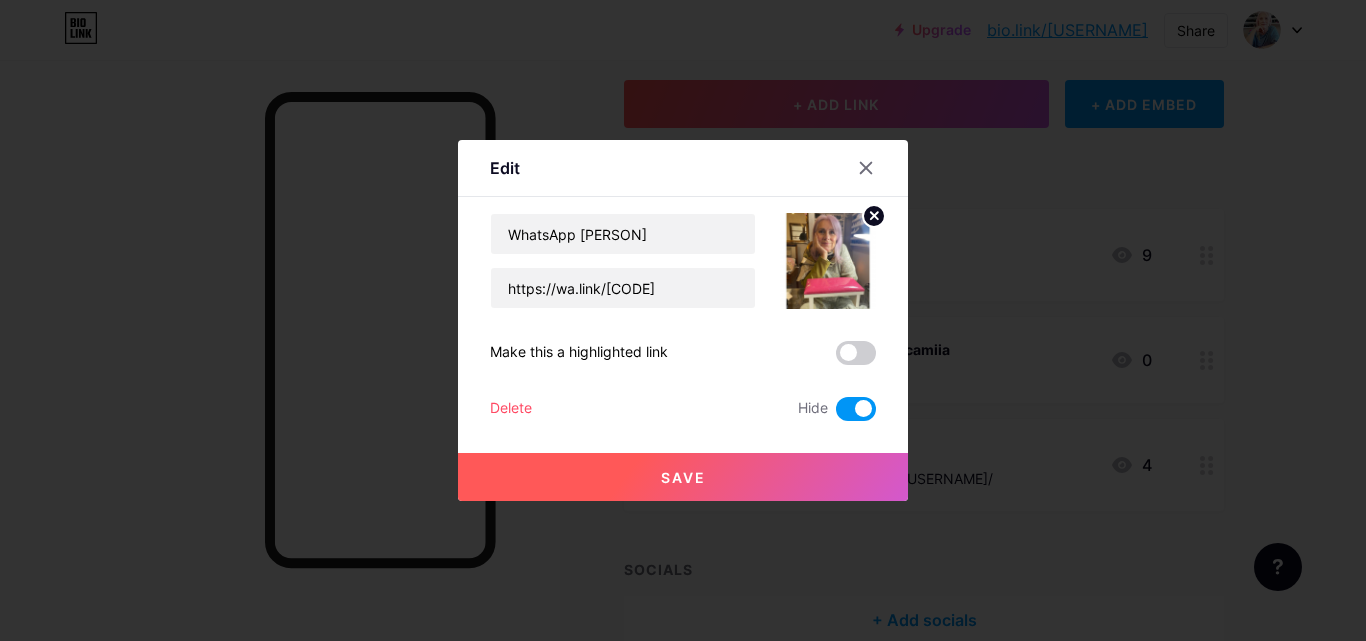 click at bounding box center (856, 409) 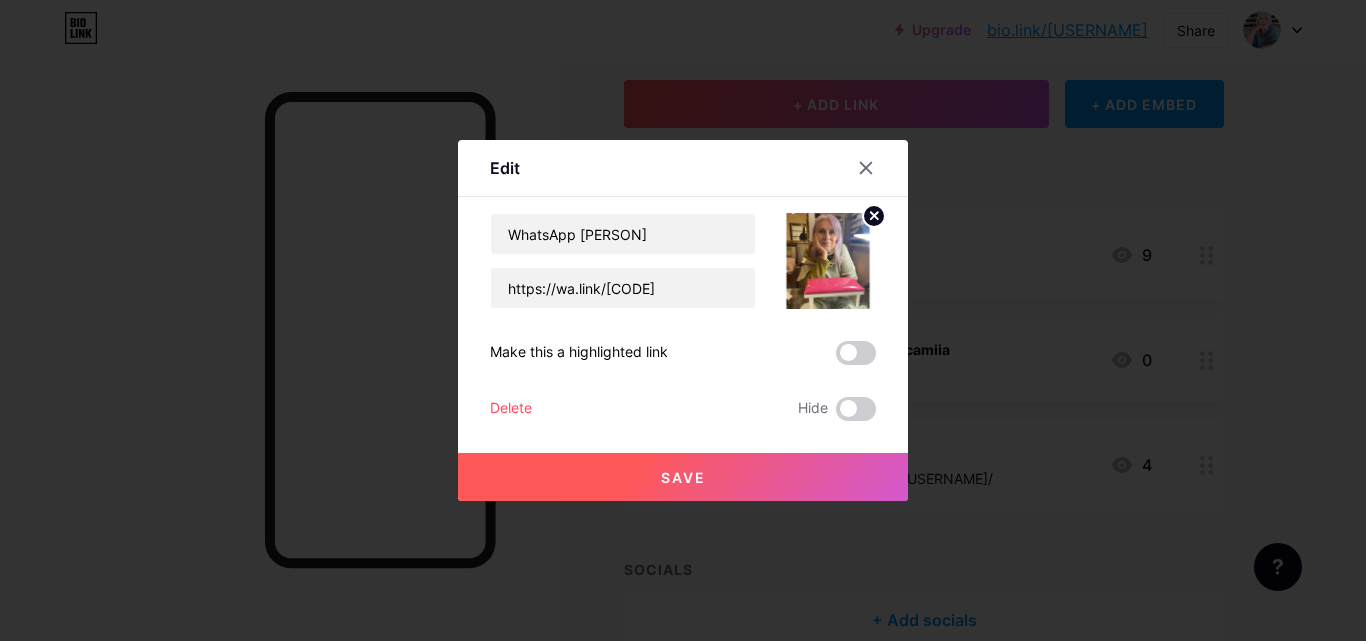 click at bounding box center [856, 353] 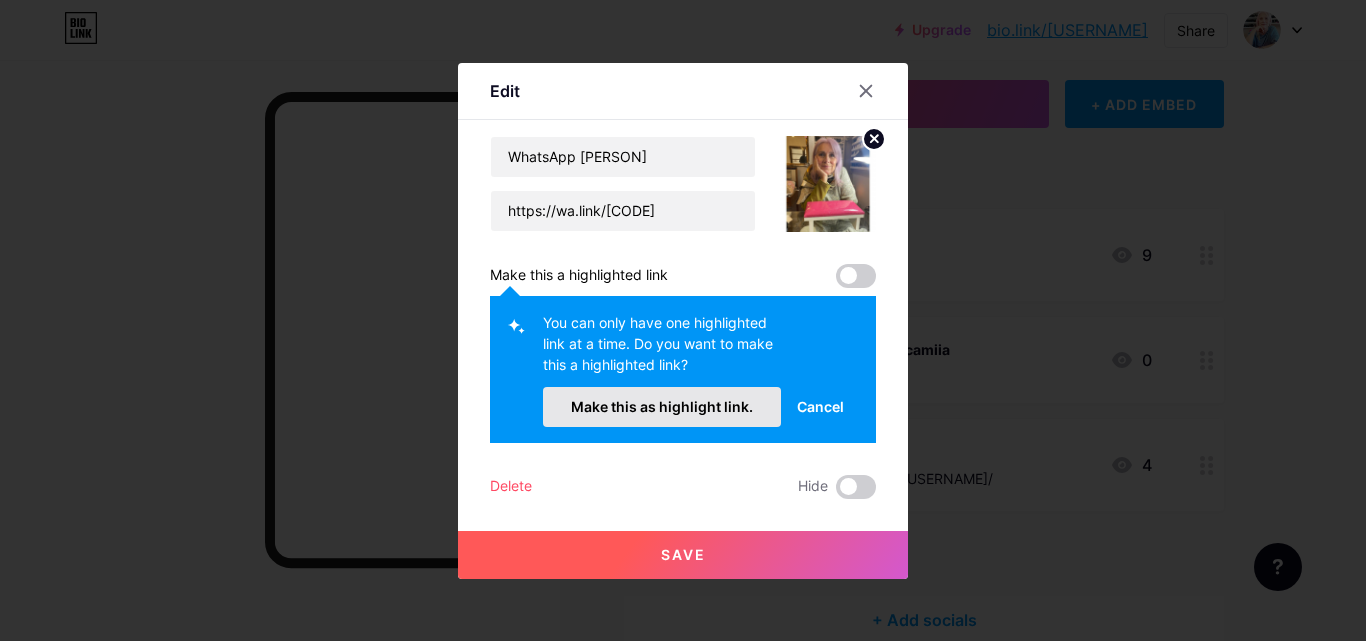 click on "Make this as highlight link." at bounding box center (662, 406) 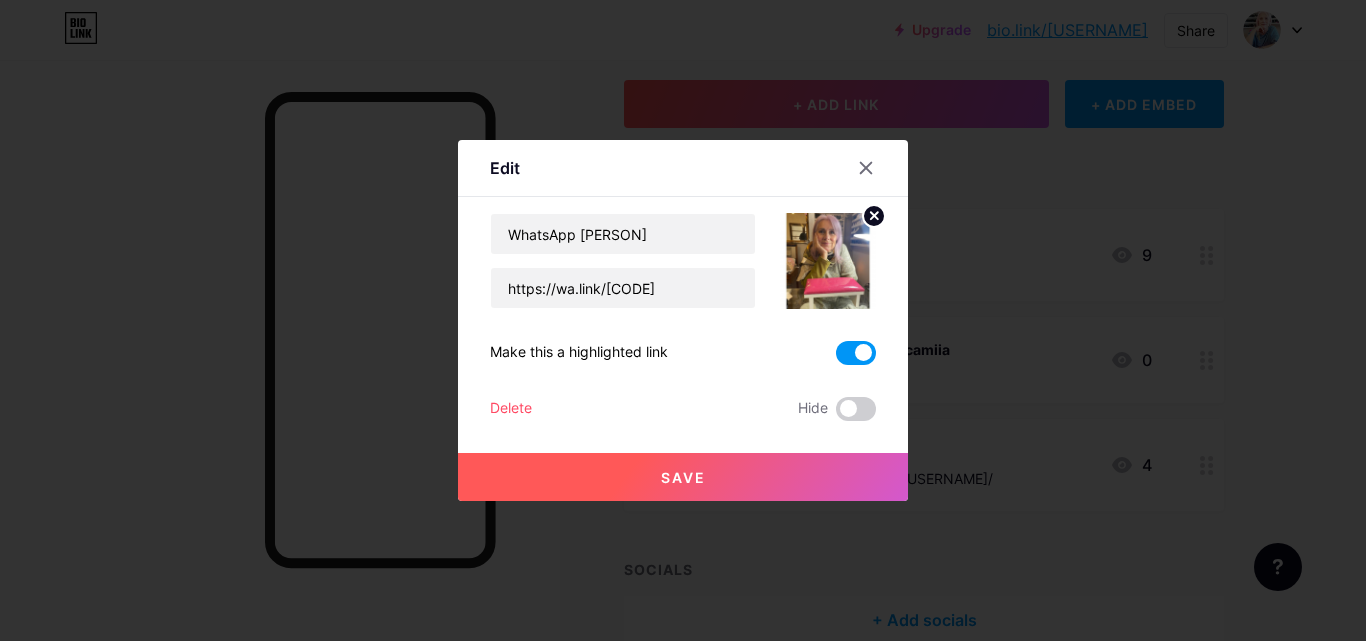 click on "Save" at bounding box center [683, 477] 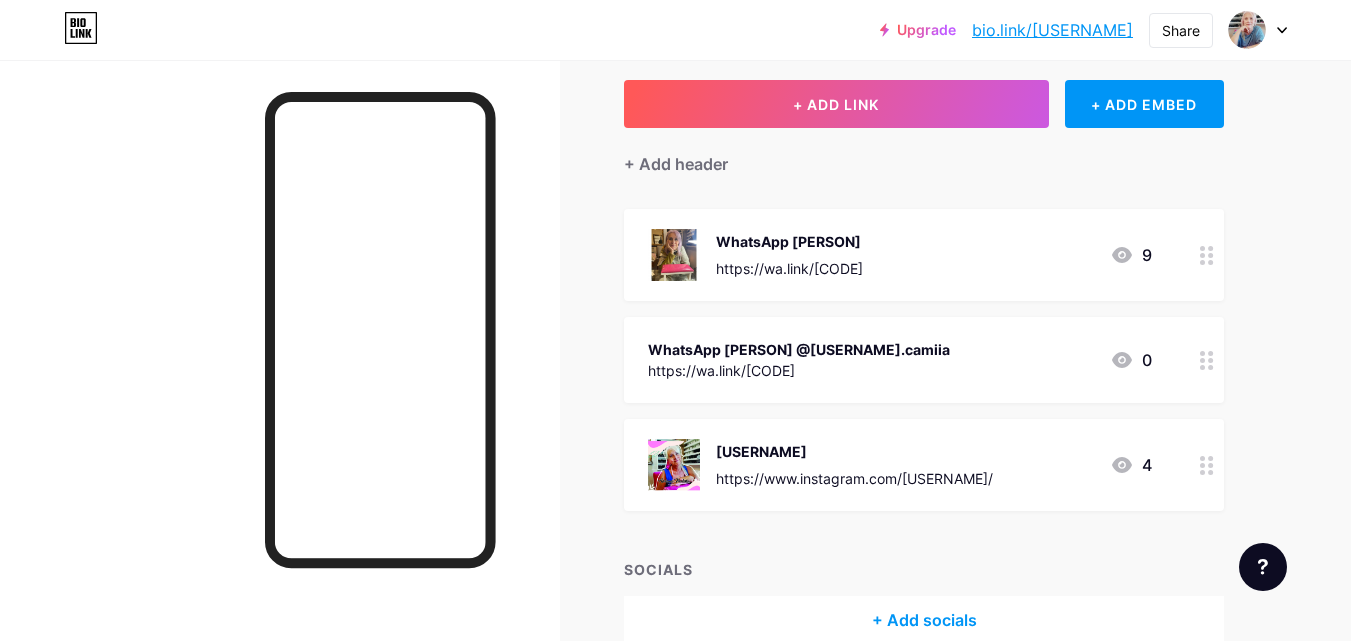 click on "WhatsApp [PERSON] @[USERNAME].camiia
https://wa.link/[CODE]
0" at bounding box center [924, 360] 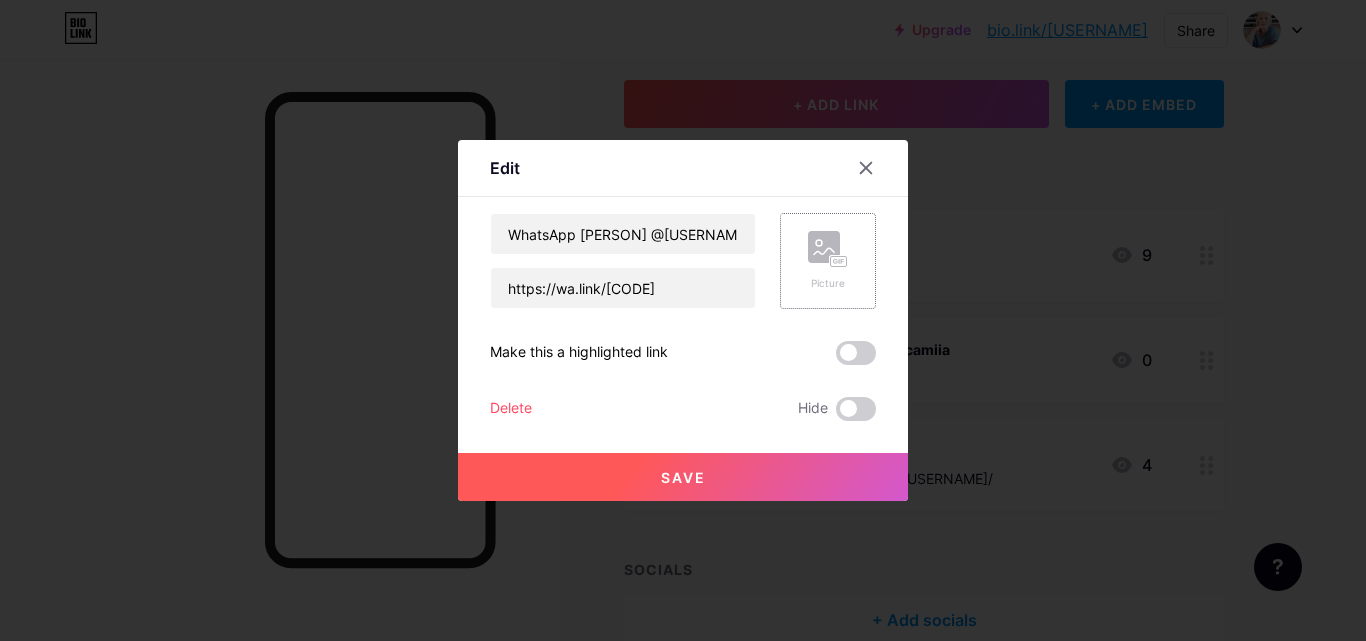 click 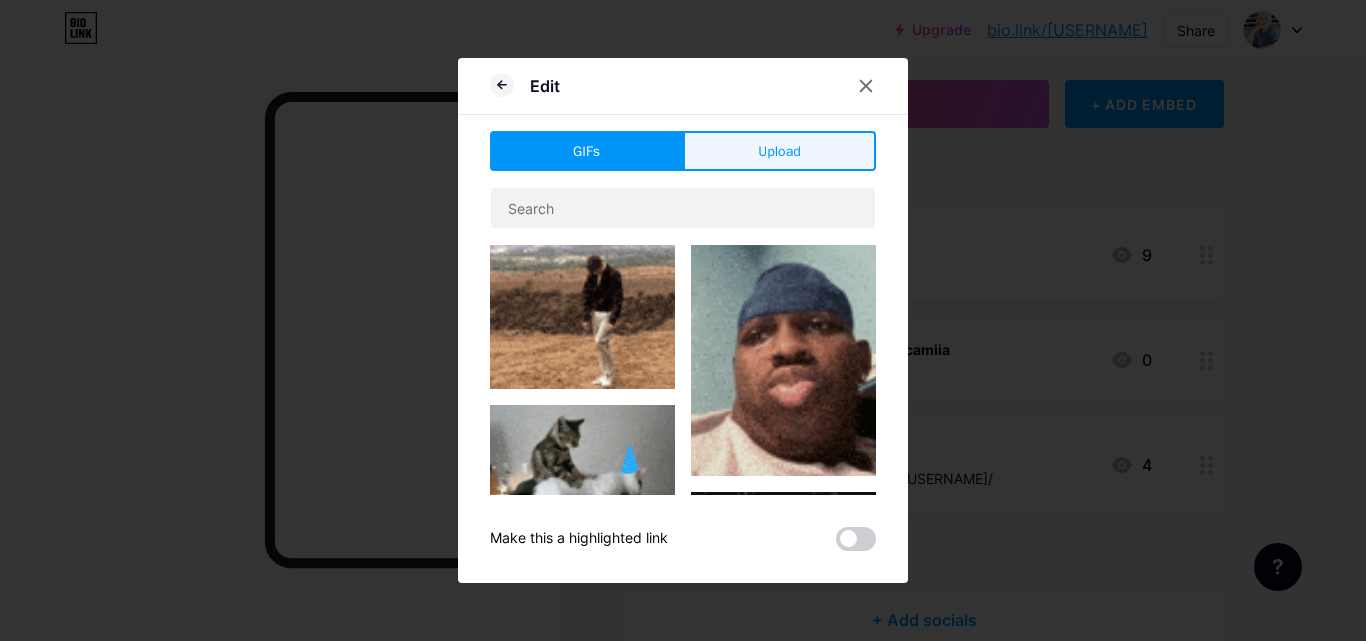 click on "Upload" at bounding box center [779, 151] 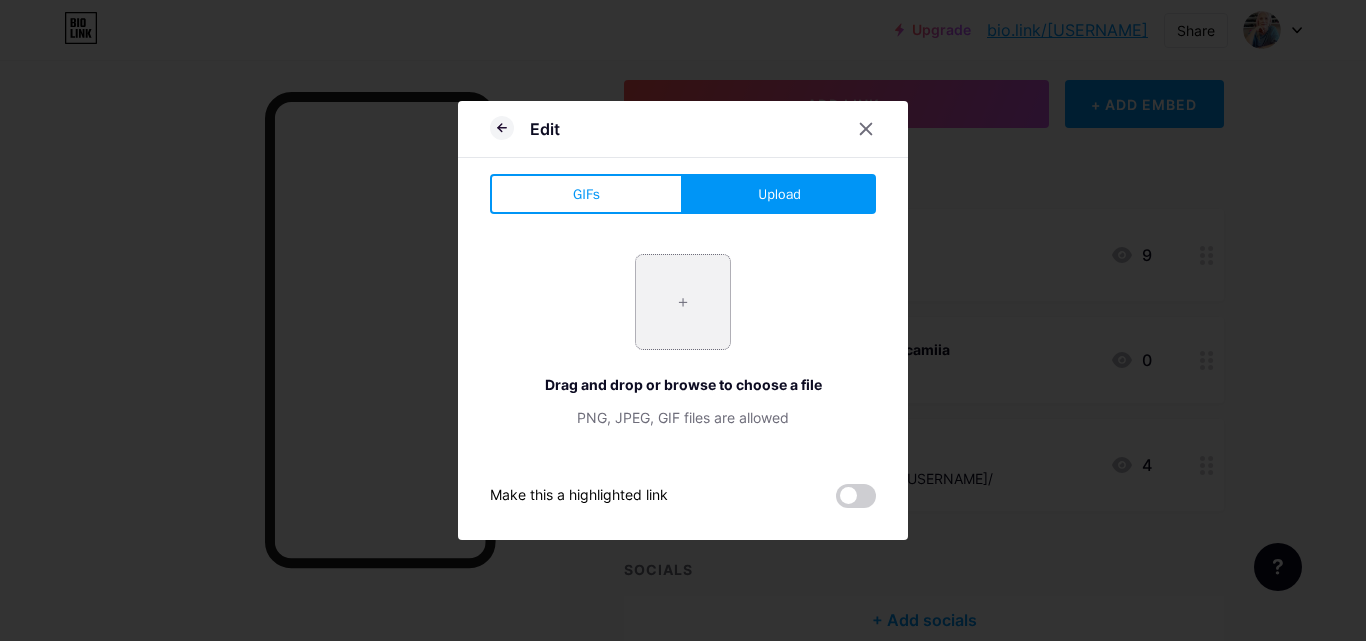 click at bounding box center [683, 302] 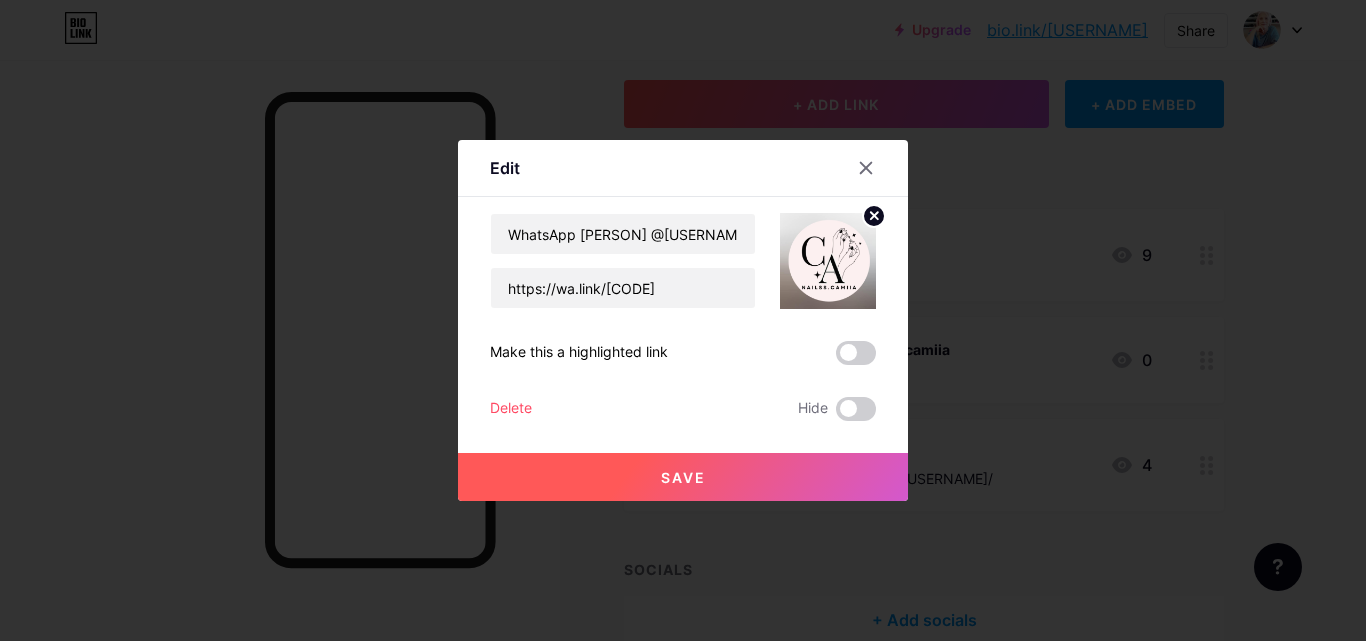 click on "Save" at bounding box center (683, 477) 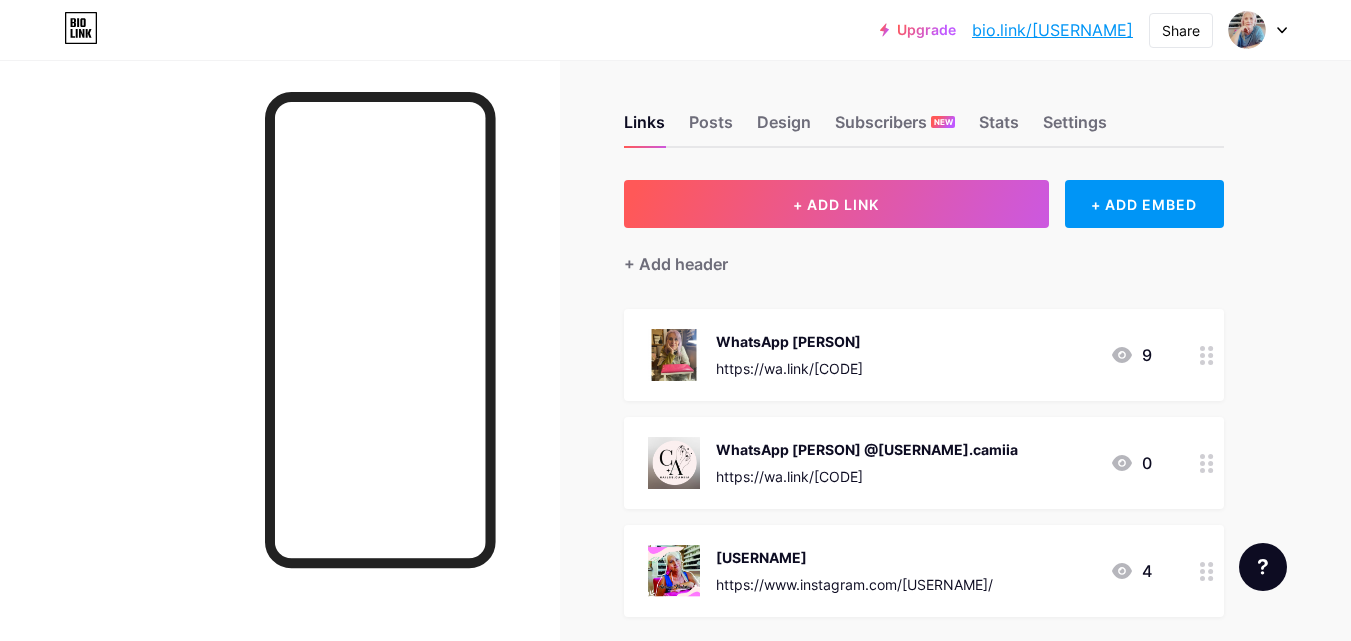 scroll, scrollTop: 0, scrollLeft: 0, axis: both 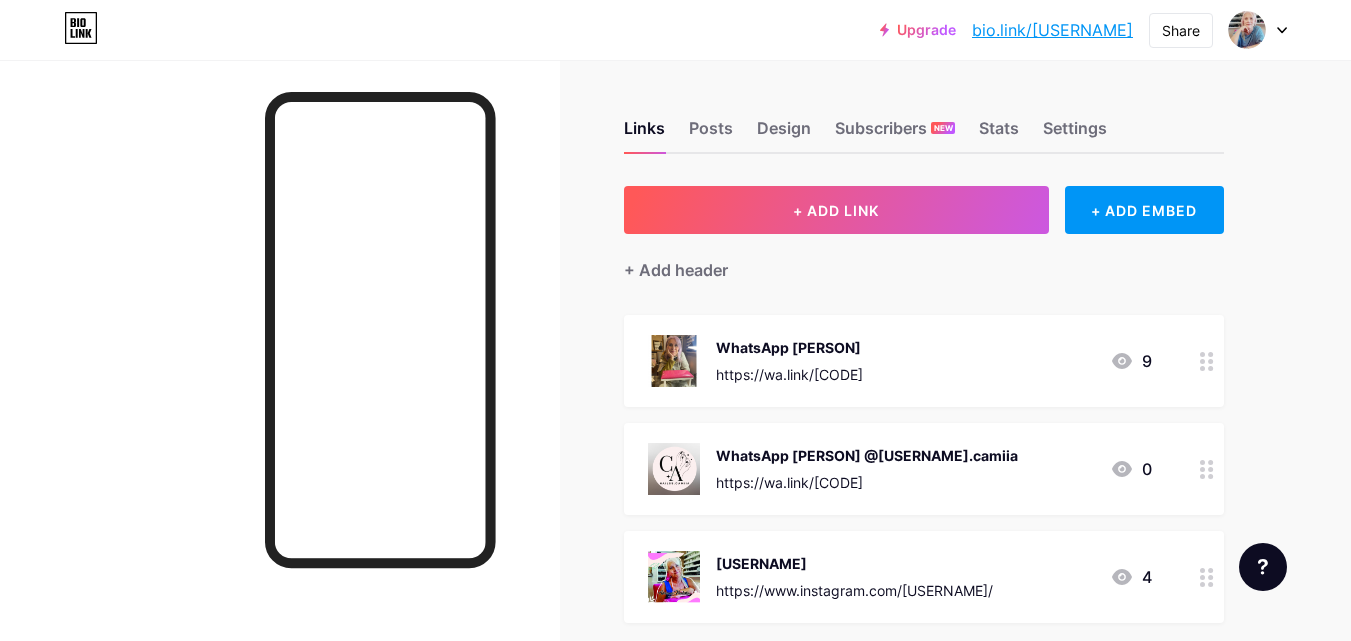 drag, startPoint x: 1141, startPoint y: 10, endPoint x: 901, endPoint y: 20, distance: 240.20824 